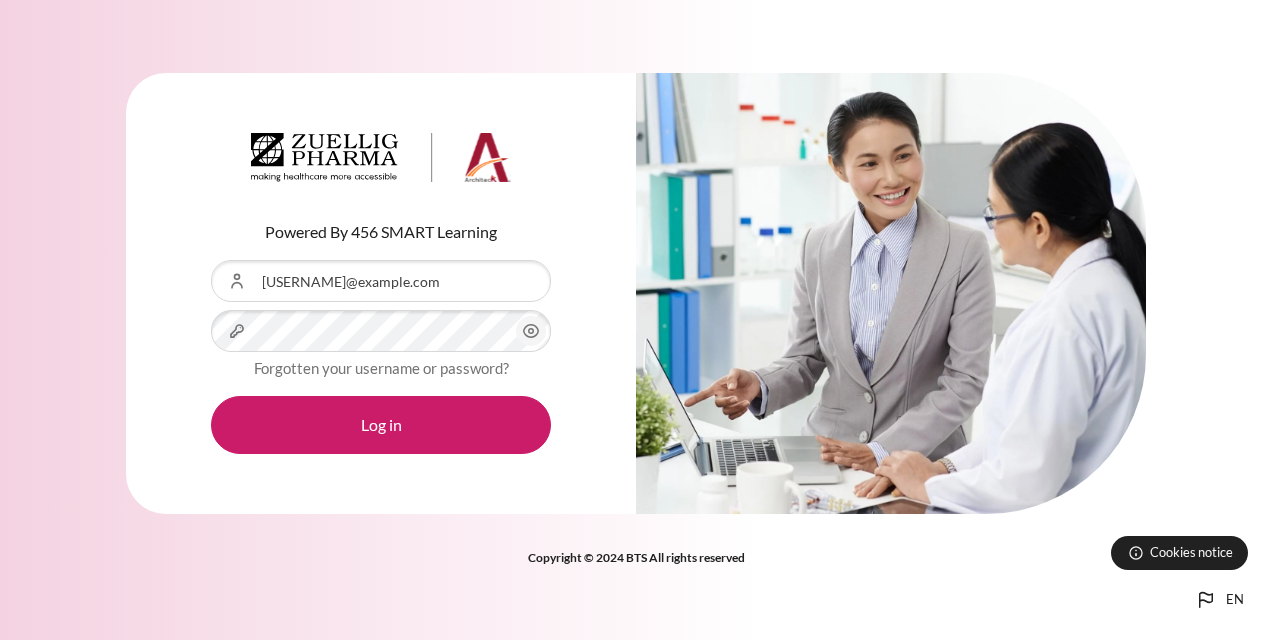 scroll, scrollTop: 0, scrollLeft: 0, axis: both 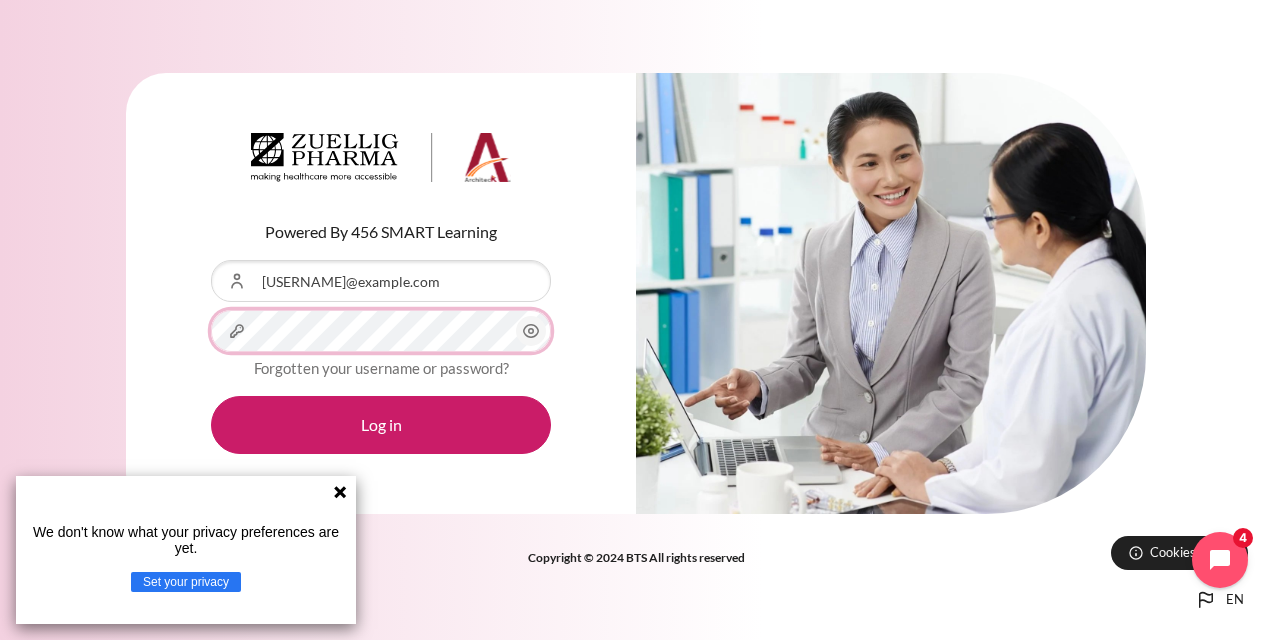 click on "Log in" at bounding box center (381, 425) 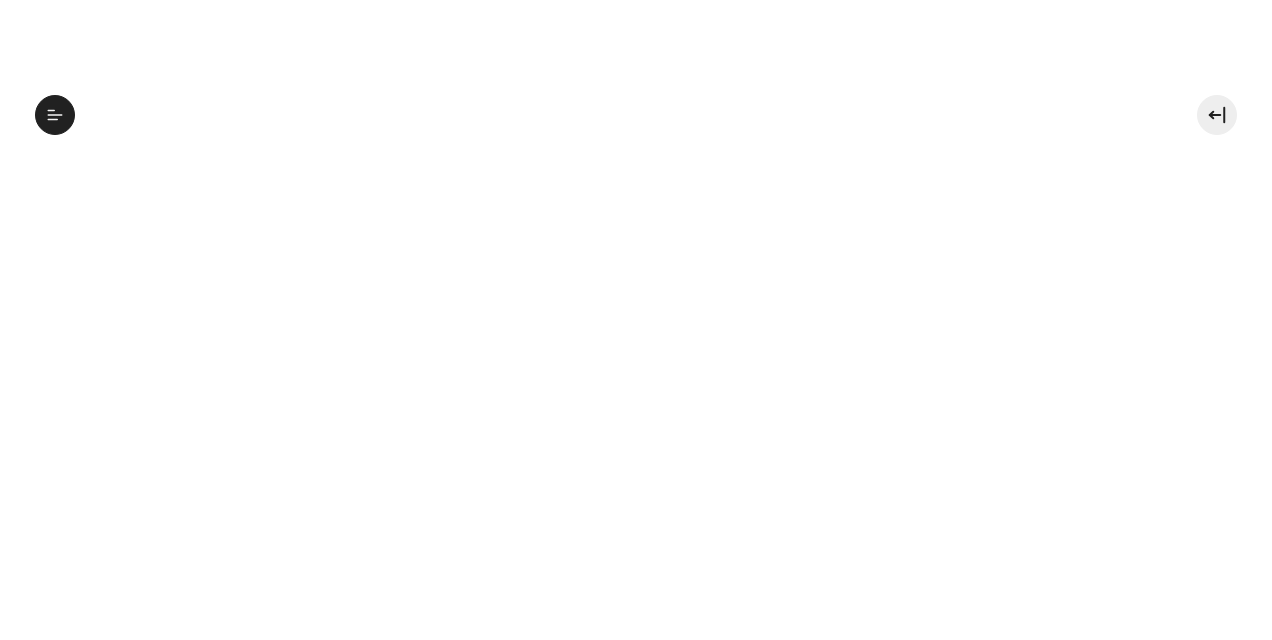 scroll, scrollTop: 0, scrollLeft: 0, axis: both 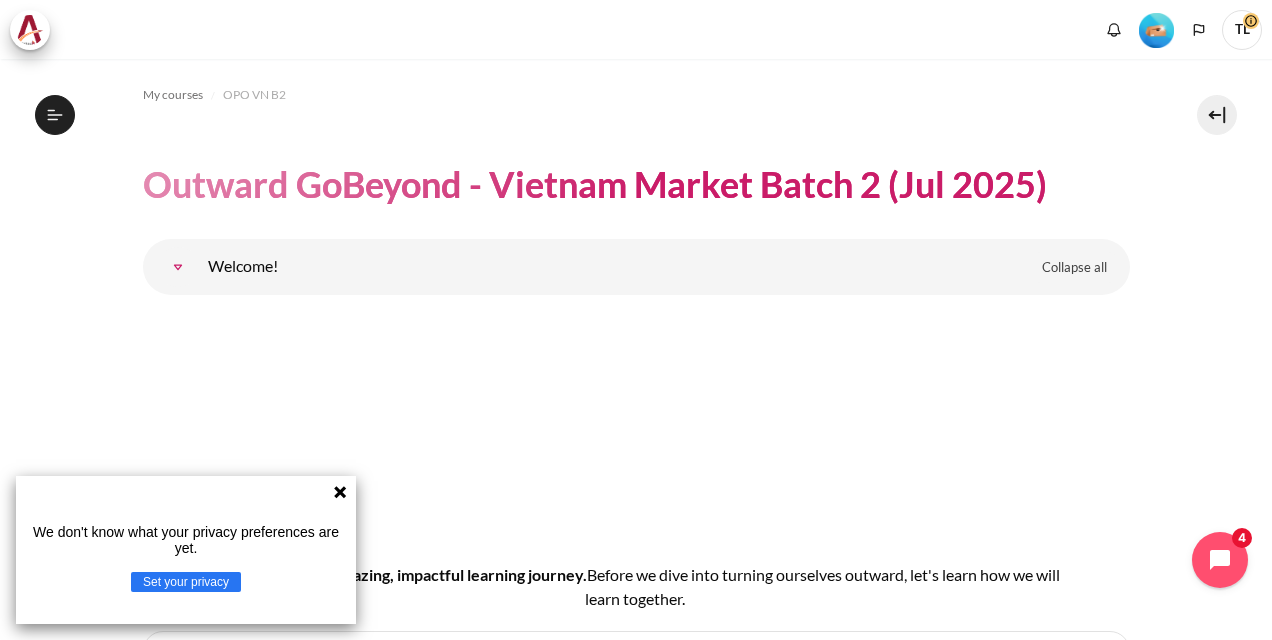 click 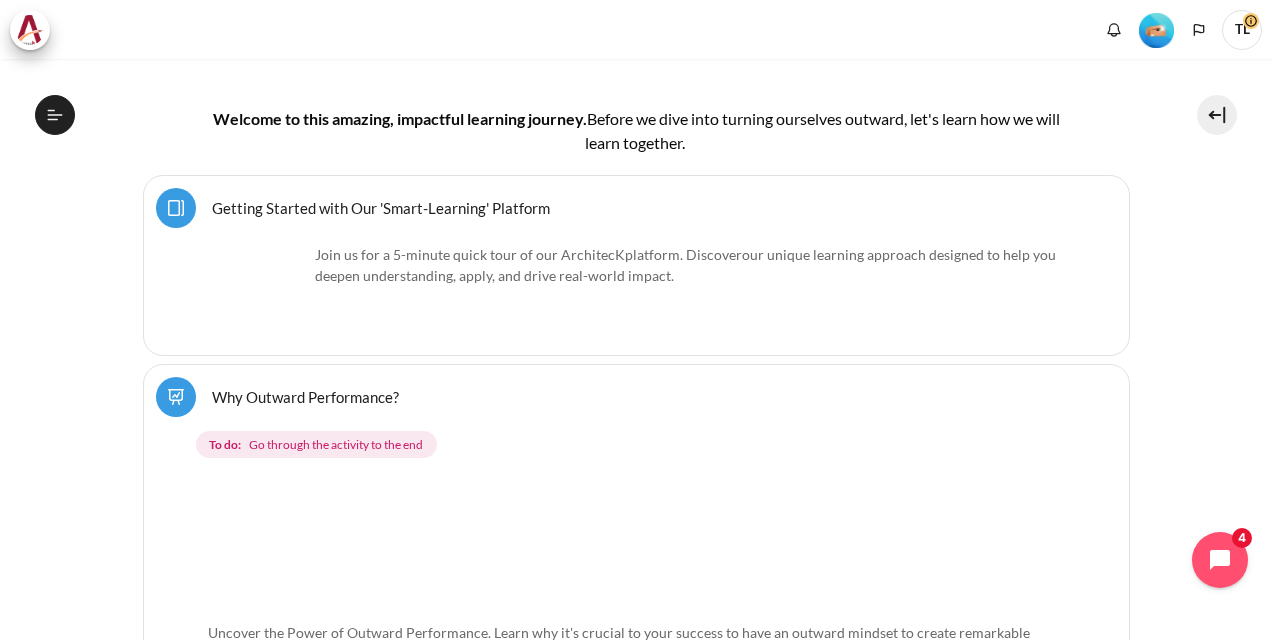 scroll, scrollTop: 560, scrollLeft: 0, axis: vertical 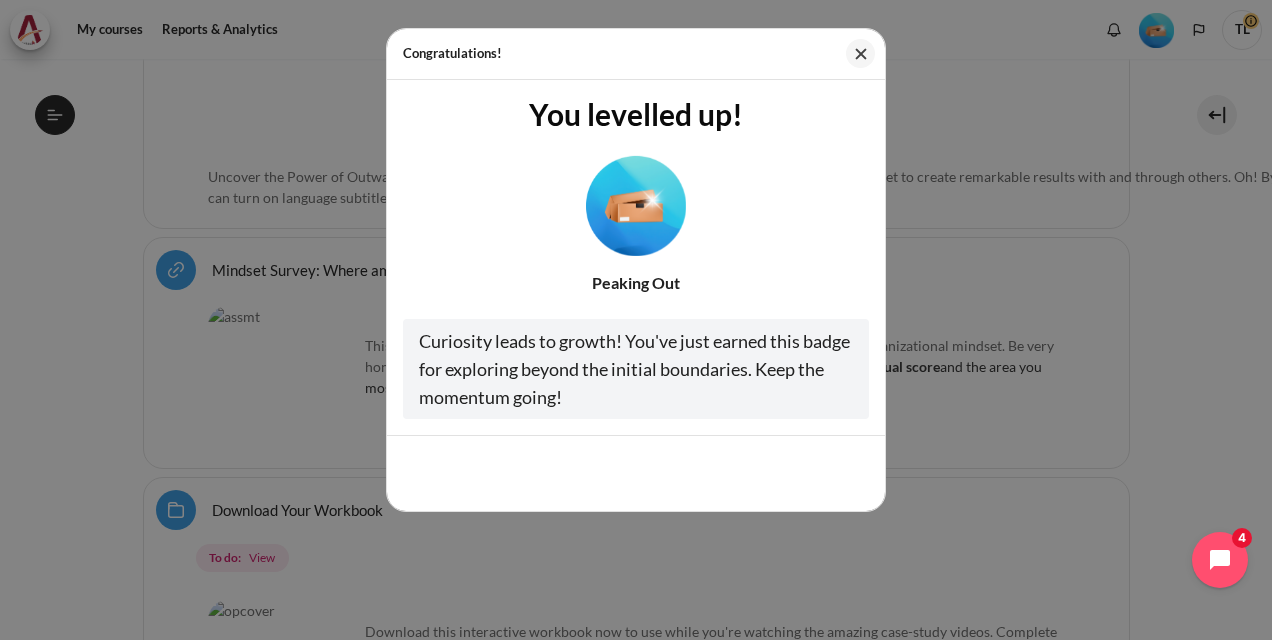 click on "Congratulations!
You levelled up!
Peaking Out
Curiosity leads to growth! You've just earned this badge for exploring beyond the initial boundaries. Keep the momentum going!
Cool, thanks!" at bounding box center [636, 320] 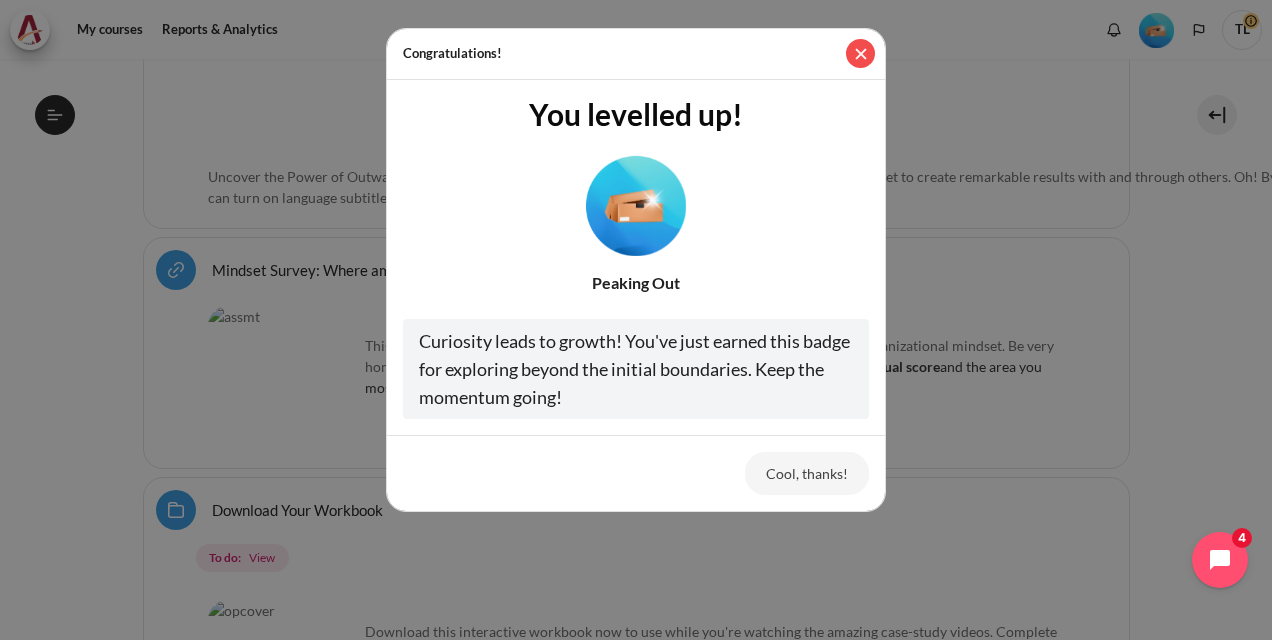 click at bounding box center (860, 53) 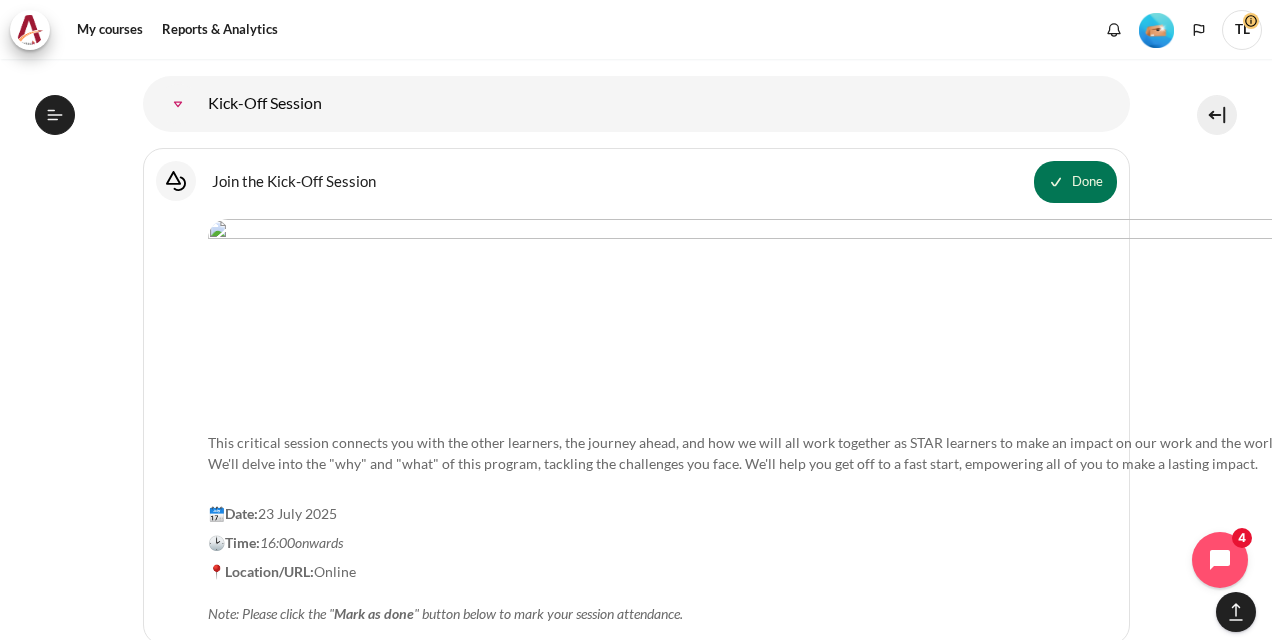 scroll, scrollTop: 2496, scrollLeft: 0, axis: vertical 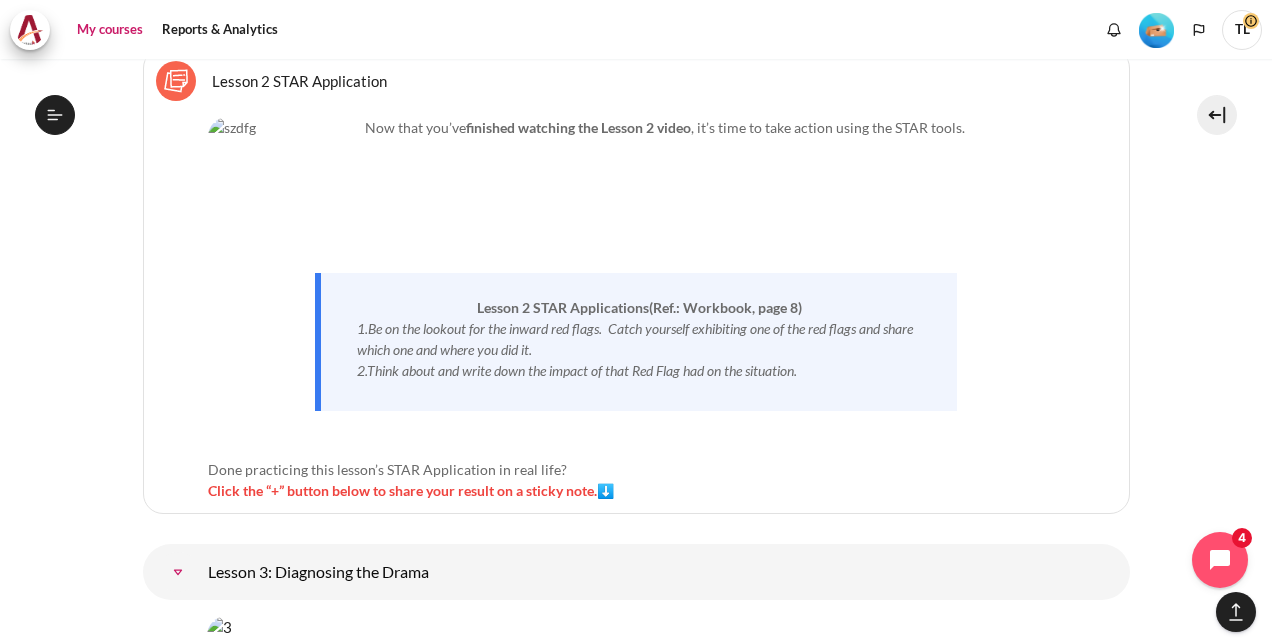 click on "My courses" at bounding box center [110, 30] 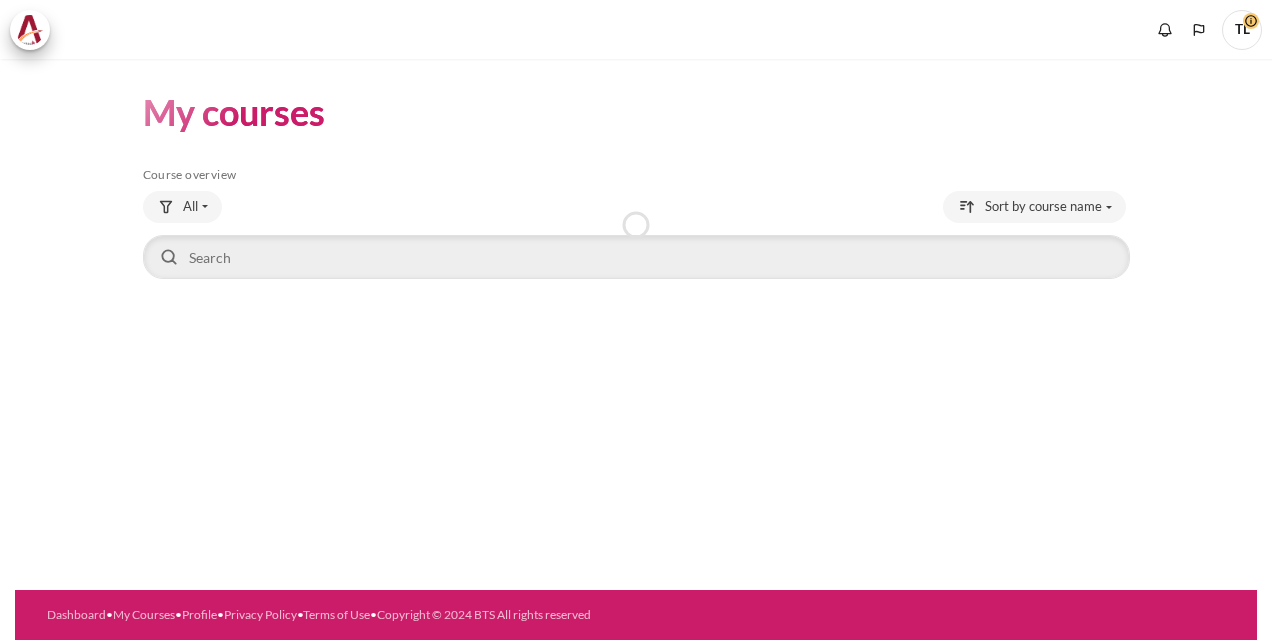 scroll, scrollTop: 0, scrollLeft: 0, axis: both 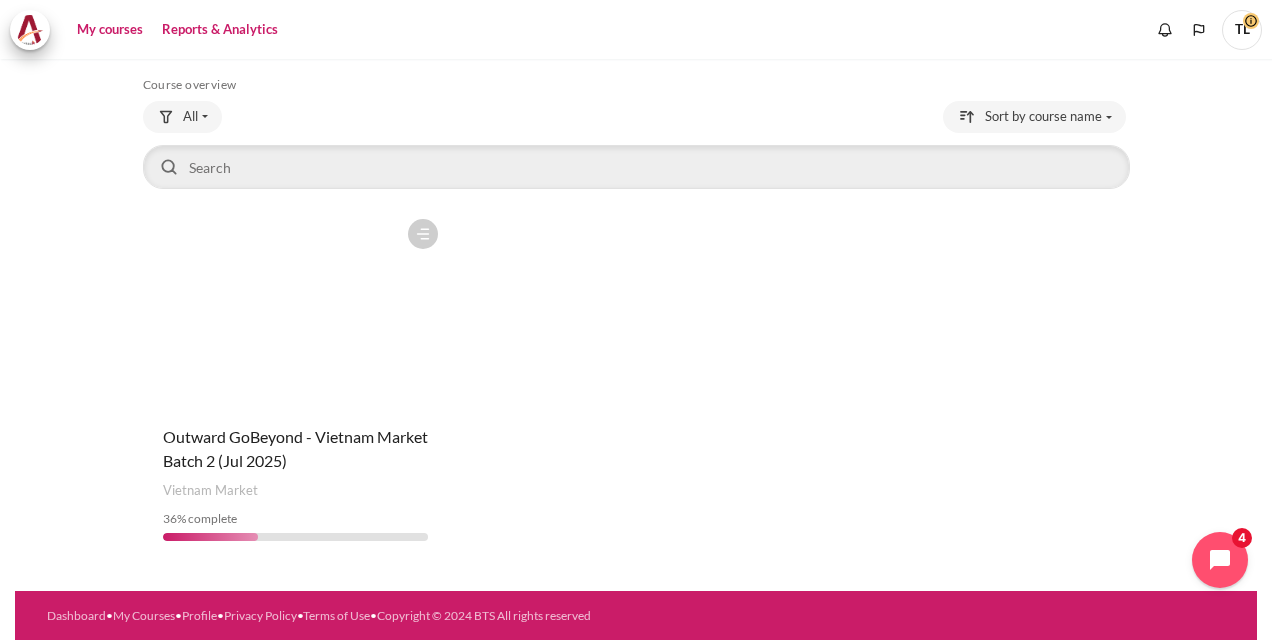 click on "Reports & Analytics" at bounding box center (220, 30) 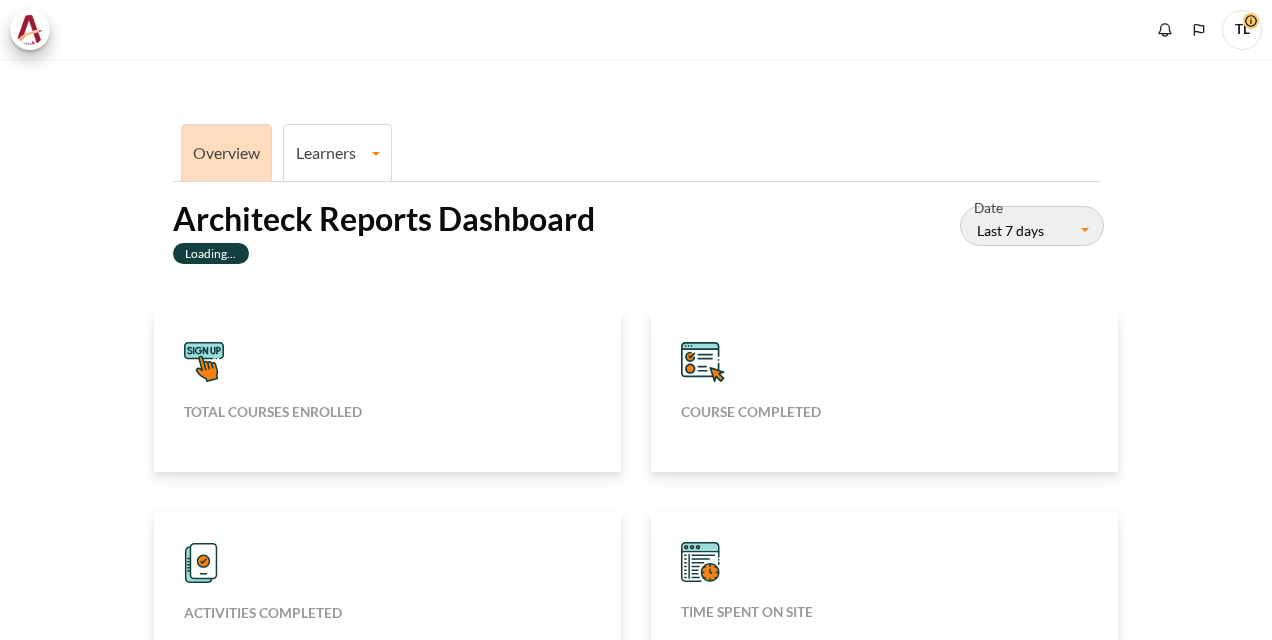 scroll, scrollTop: 0, scrollLeft: 0, axis: both 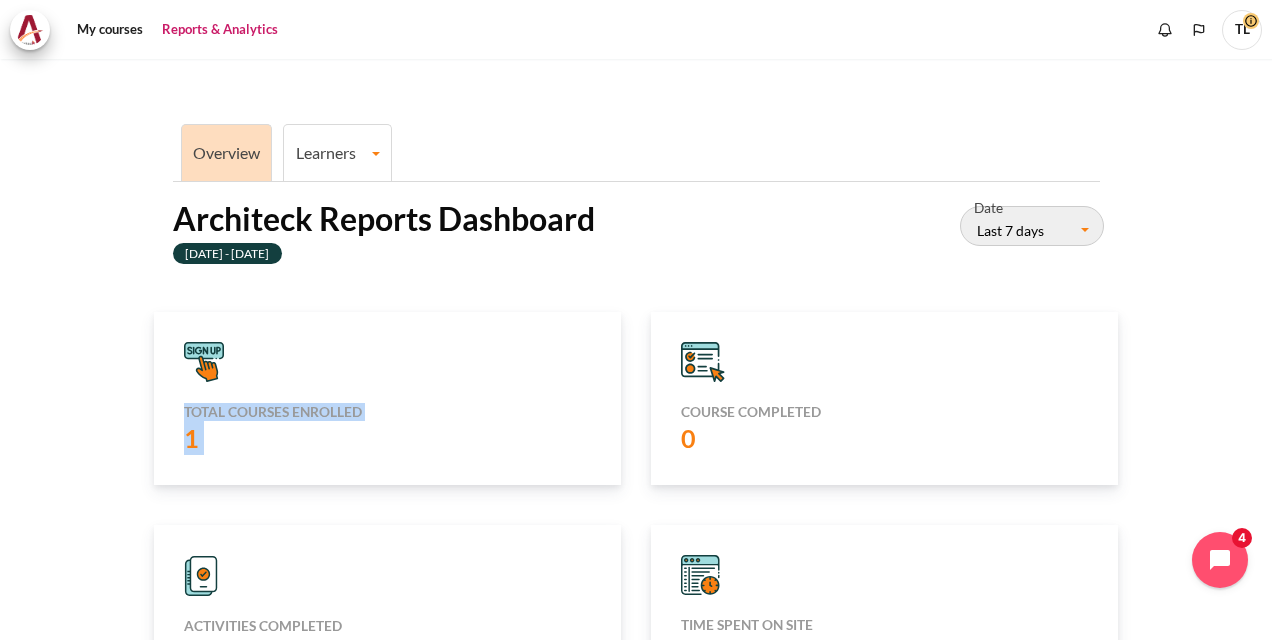 drag, startPoint x: 1261, startPoint y: 240, endPoint x: 1271, endPoint y: 313, distance: 73.68175 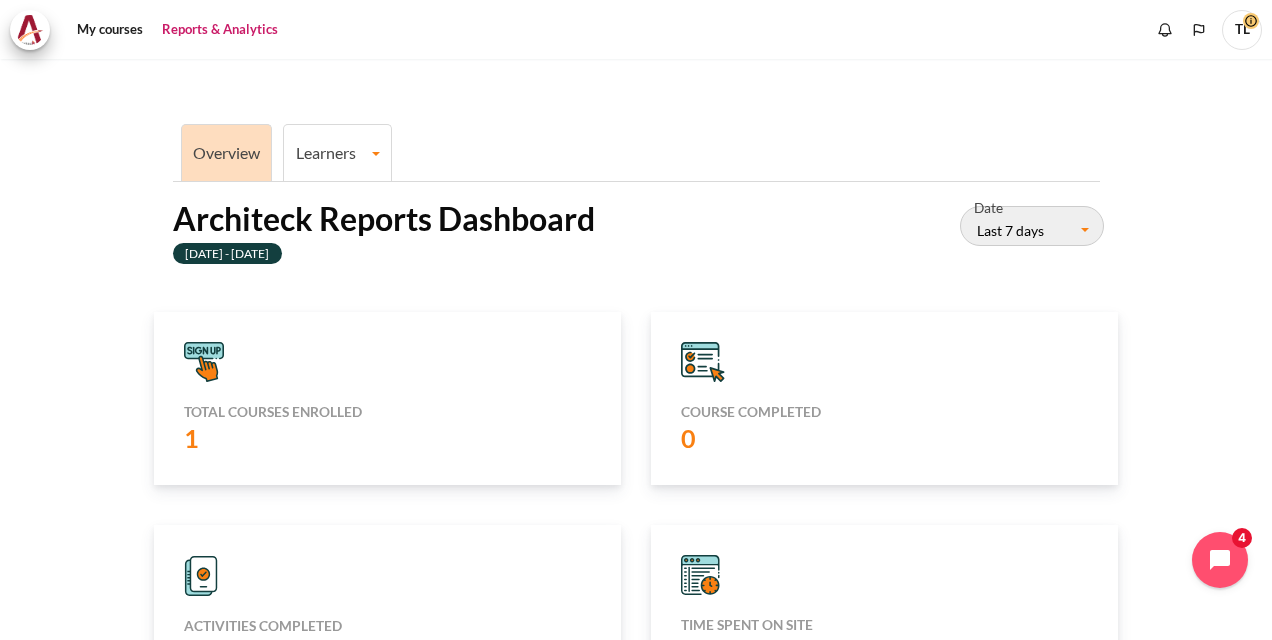 drag, startPoint x: 1271, startPoint y: 313, endPoint x: 1220, endPoint y: 129, distance: 190.93716 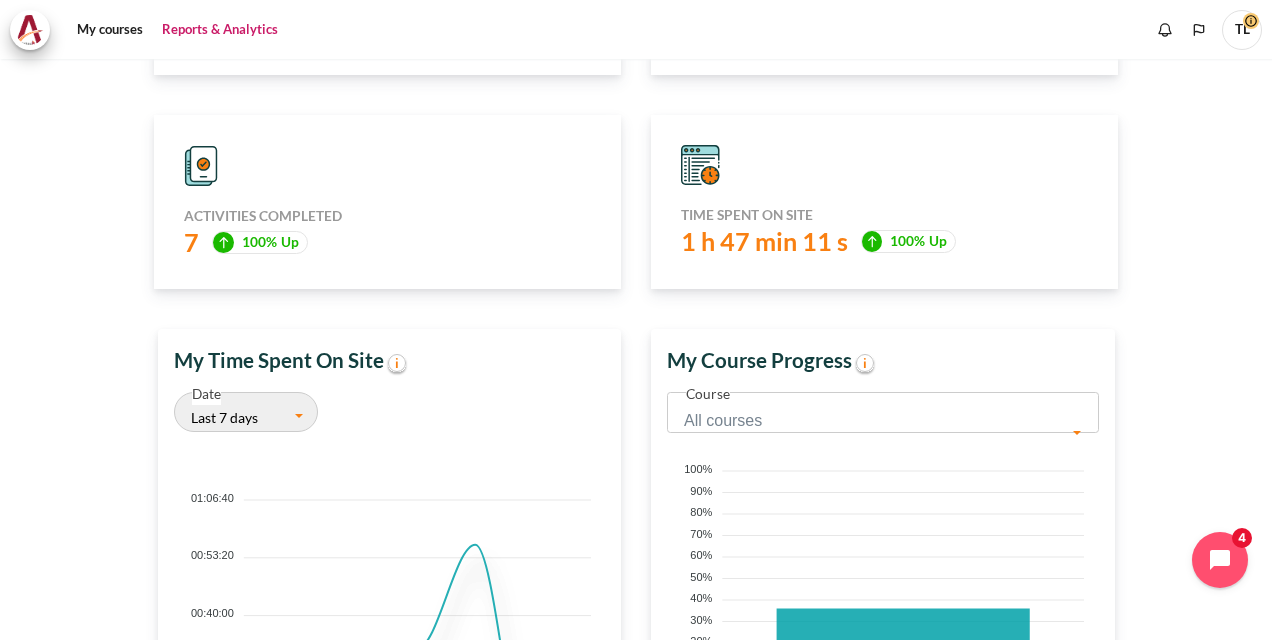 scroll, scrollTop: 474, scrollLeft: 0, axis: vertical 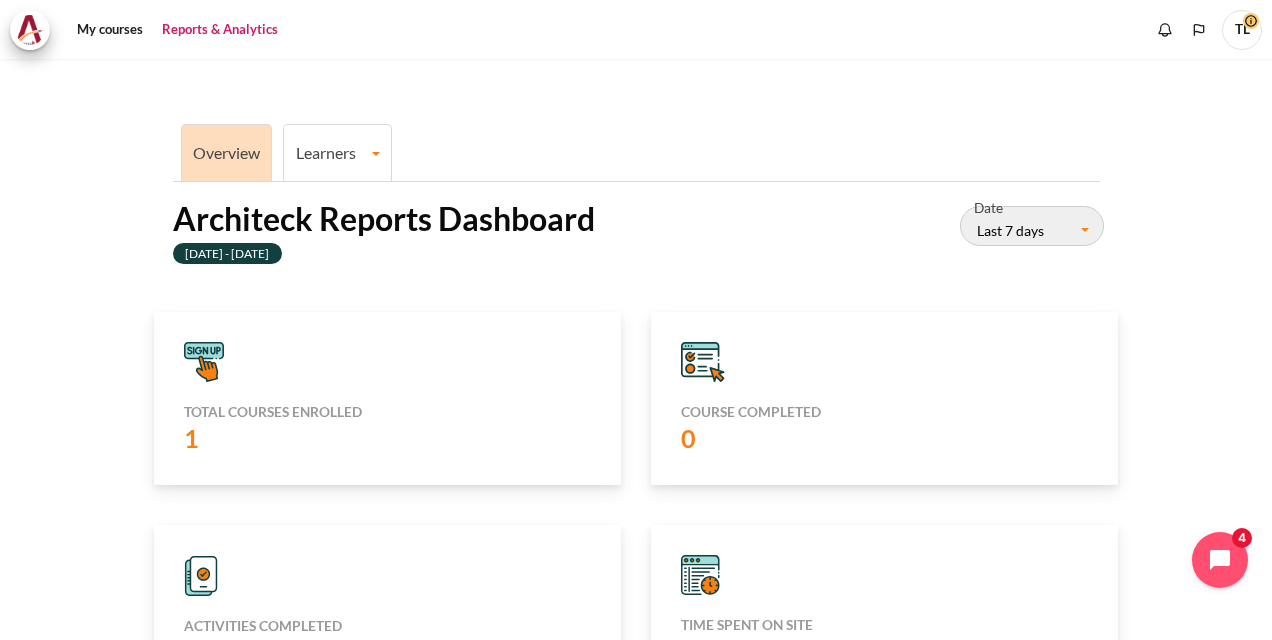 click on "Overview" at bounding box center (226, 152) 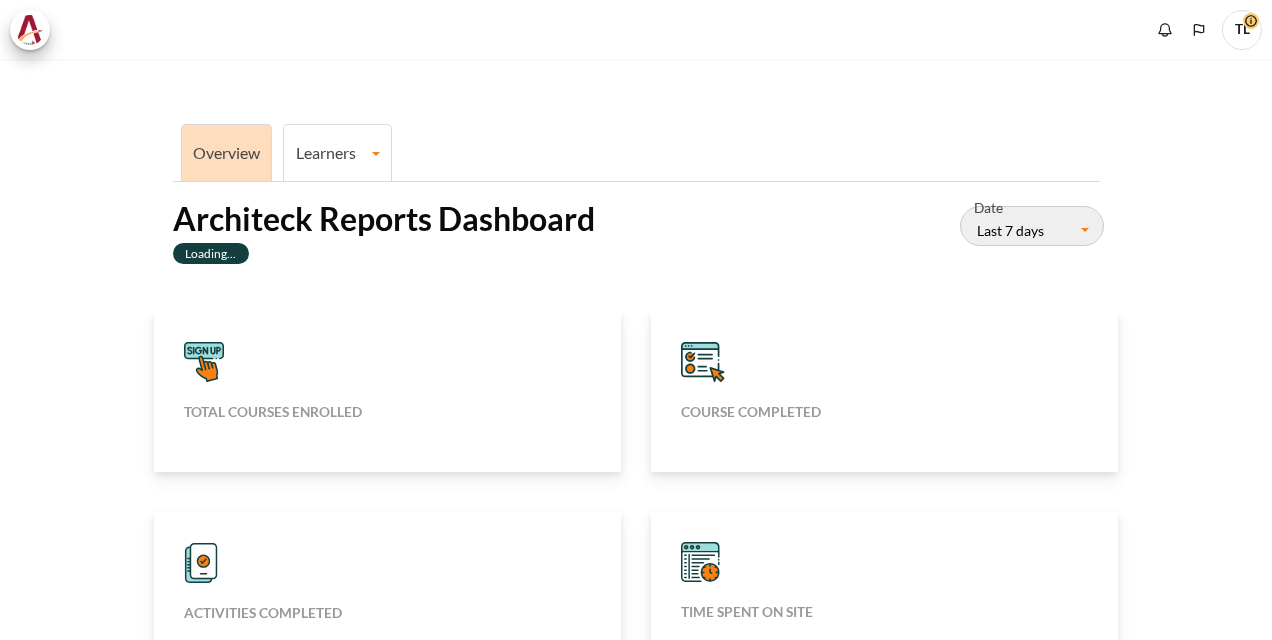 scroll, scrollTop: 0, scrollLeft: 0, axis: both 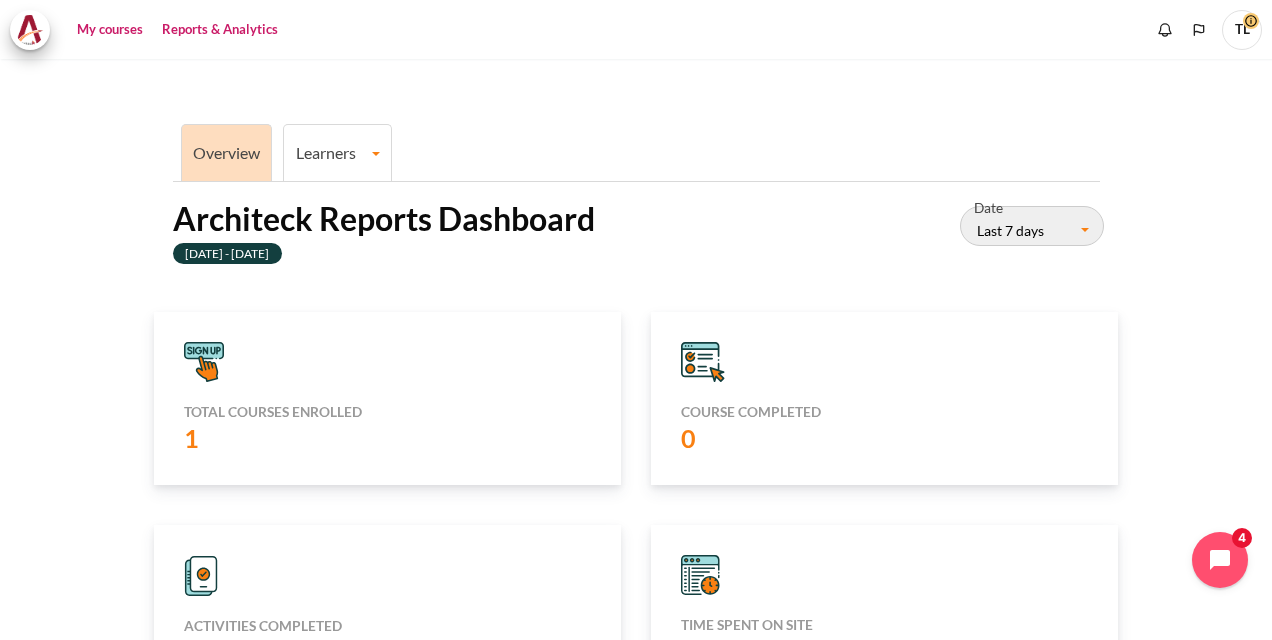 click on "My courses" at bounding box center [110, 30] 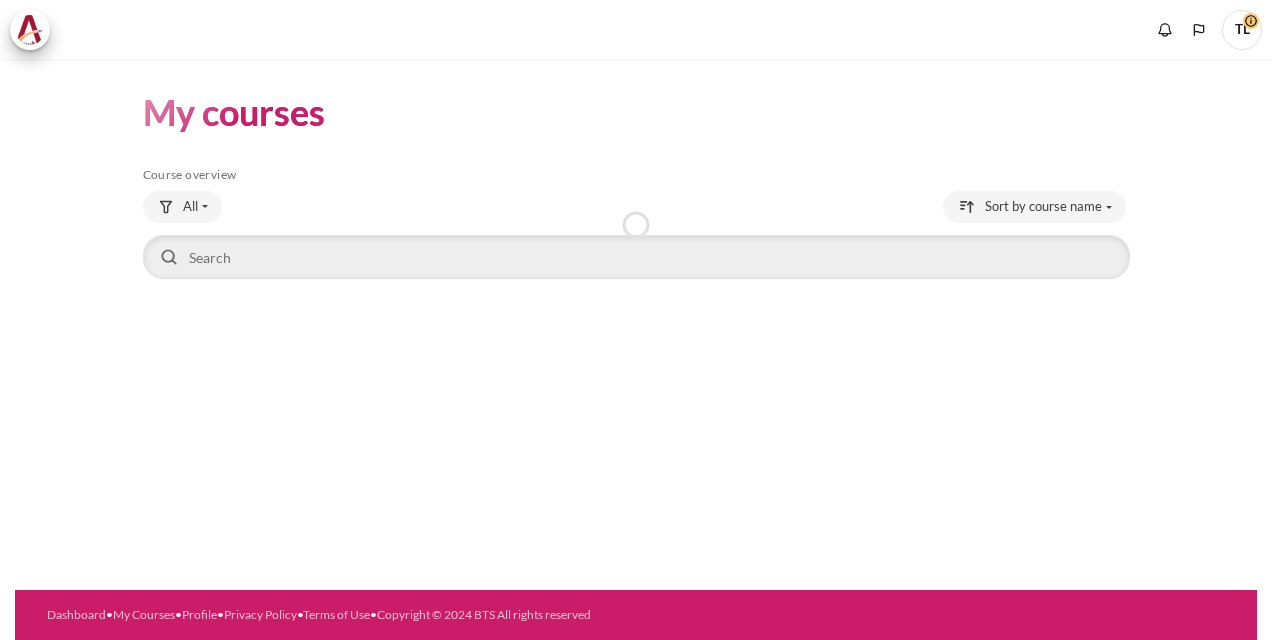 scroll, scrollTop: 0, scrollLeft: 0, axis: both 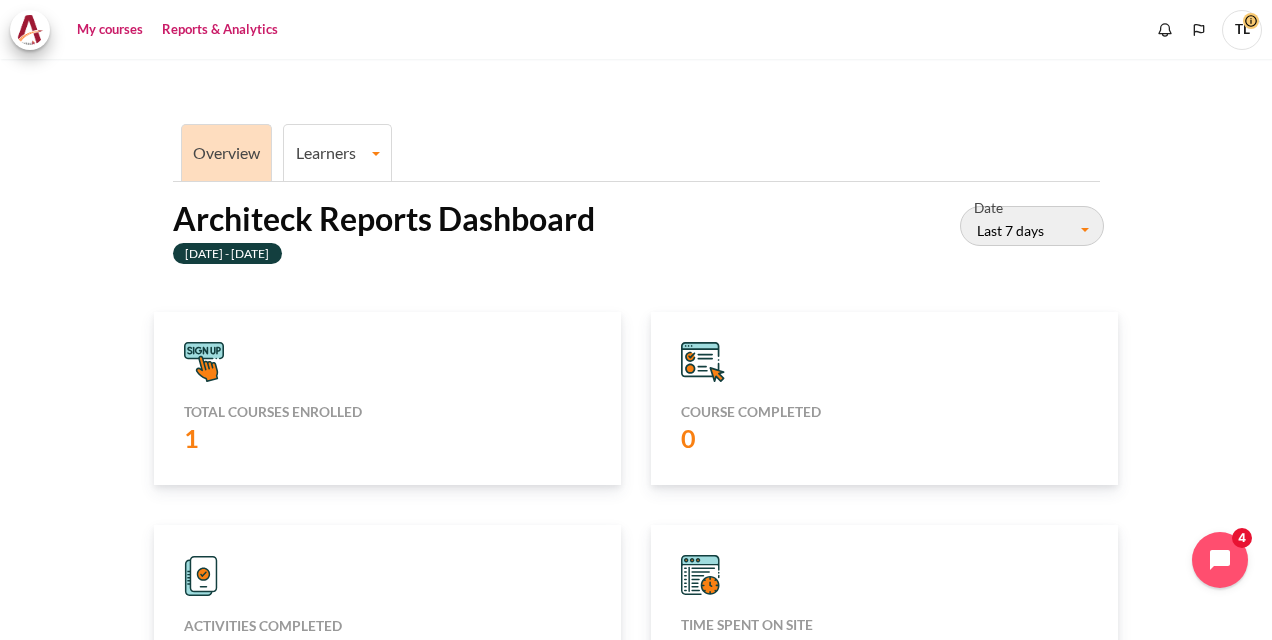 click on "My courses" at bounding box center [110, 30] 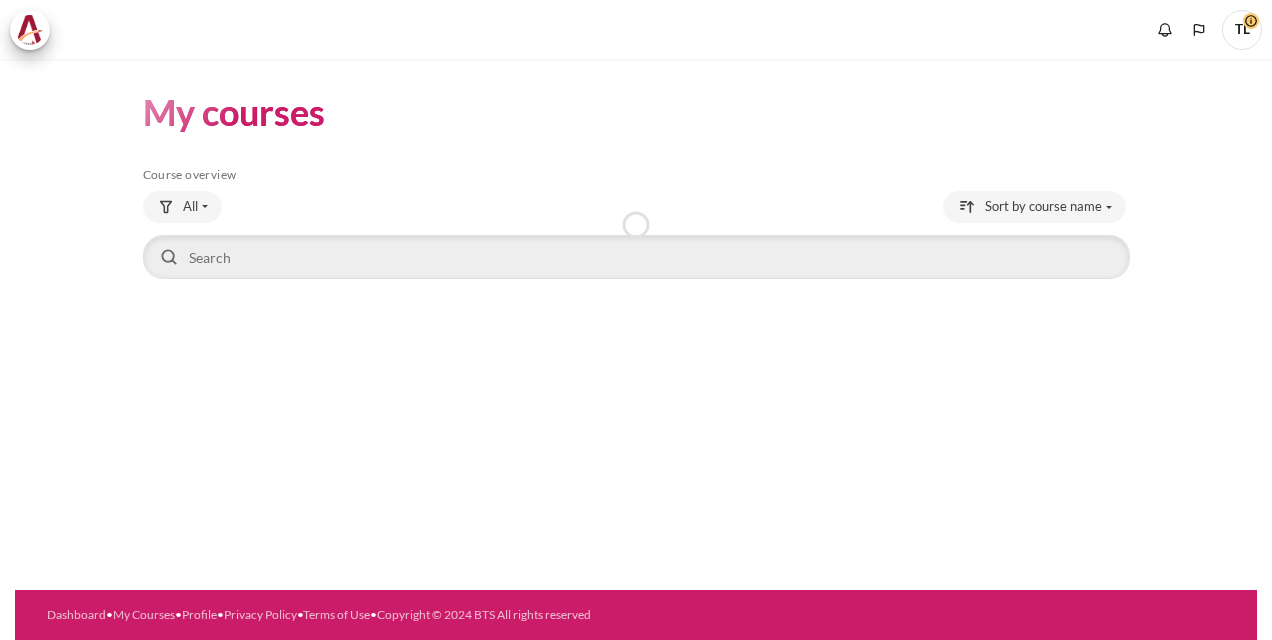 scroll, scrollTop: 0, scrollLeft: 0, axis: both 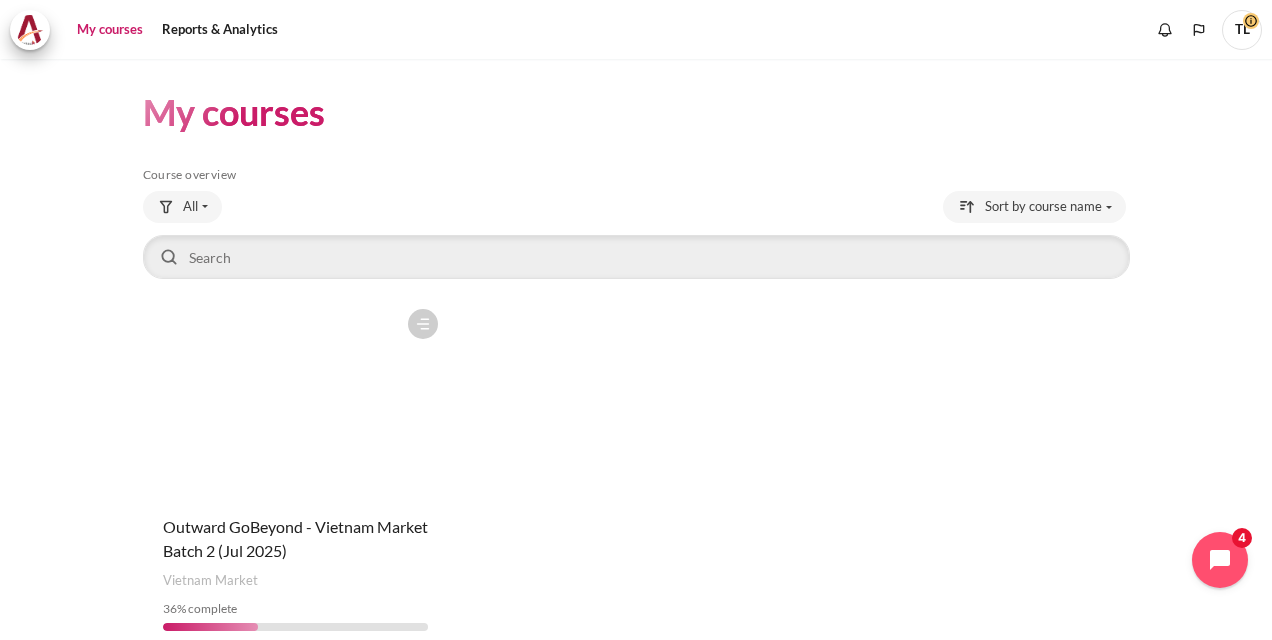 click on "My courses" at bounding box center [110, 30] 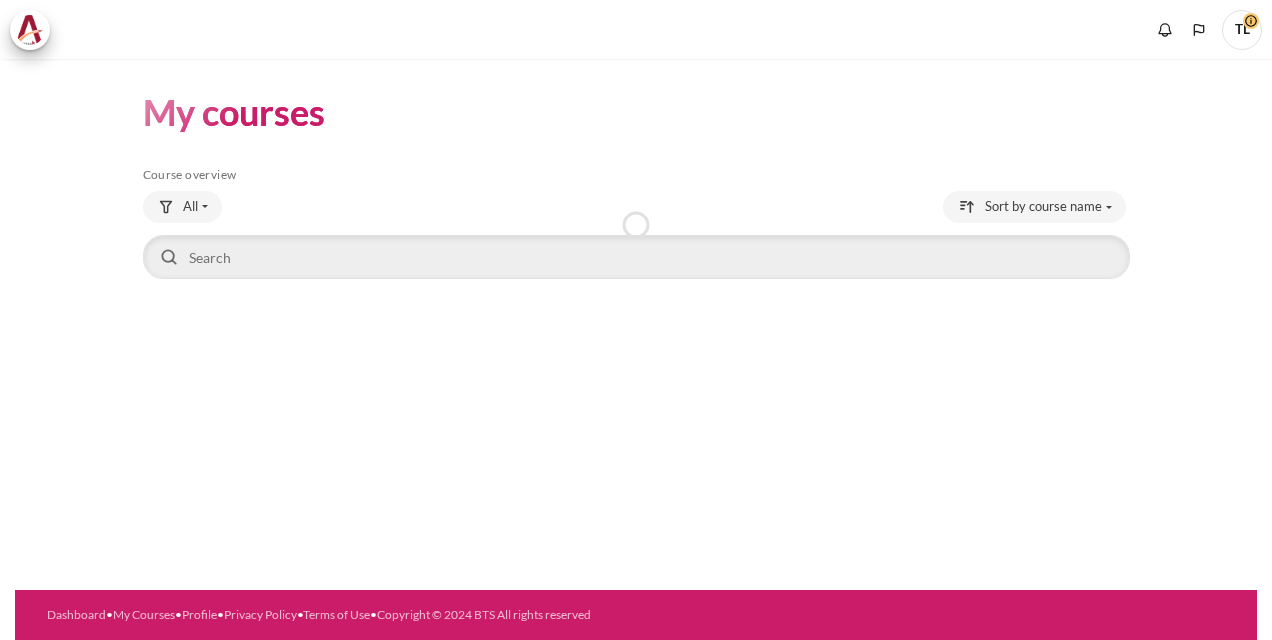 scroll, scrollTop: 0, scrollLeft: 0, axis: both 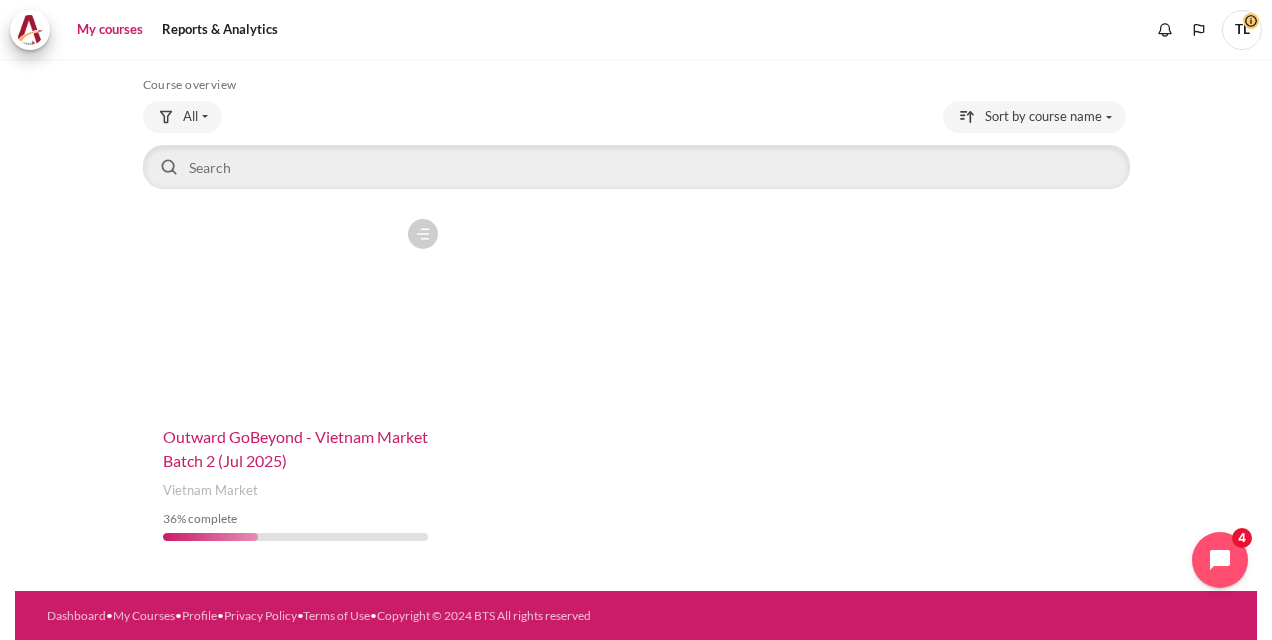 click on "Outward GoBeyond - Vietnam Market Batch 2 (Jul 2025)" at bounding box center [295, 448] 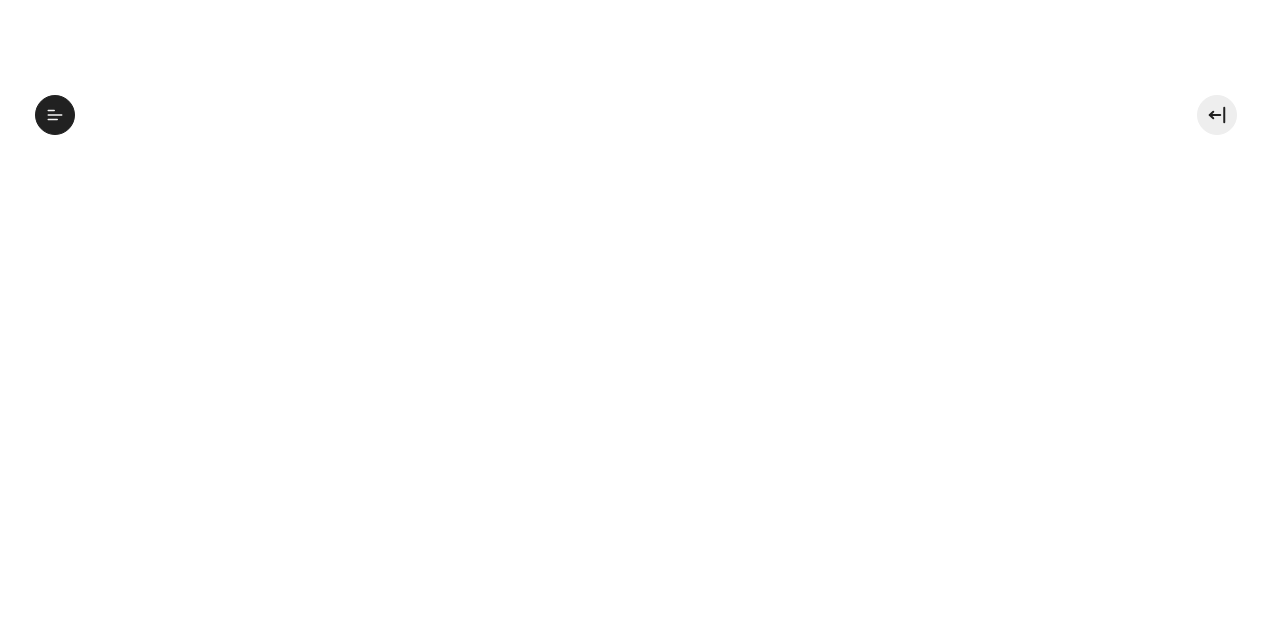 scroll, scrollTop: 0, scrollLeft: 0, axis: both 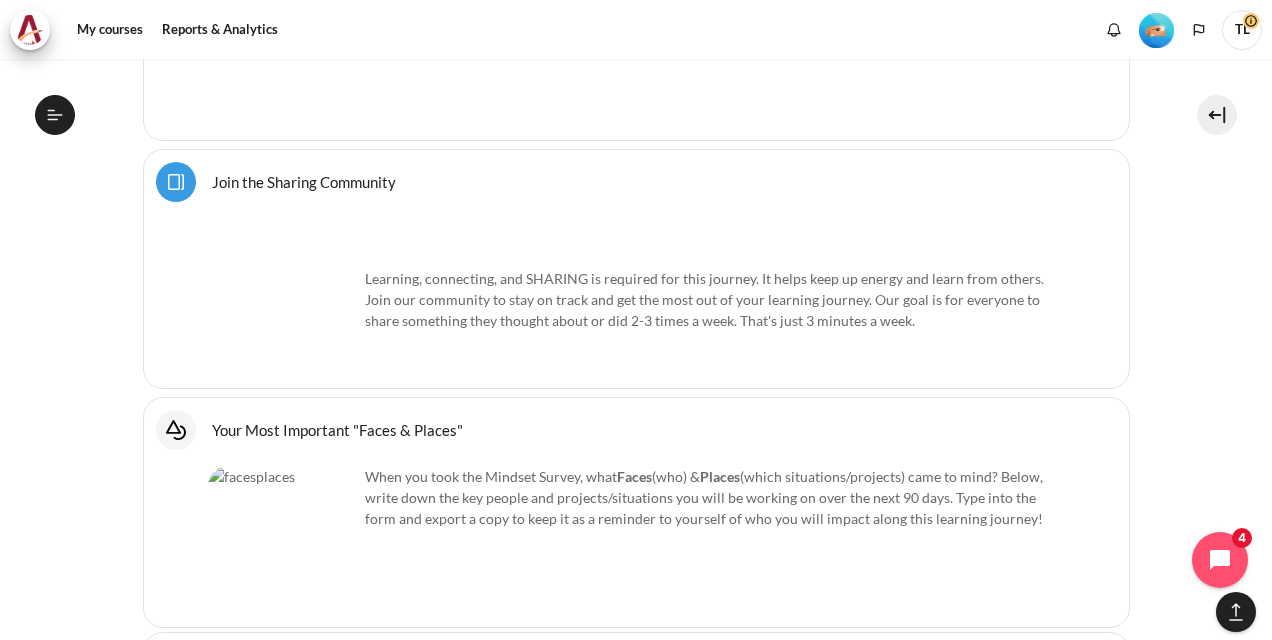 click on "My courses
OPO VN B2
Outward GoBeyond - Vietnam Market Batch 2 (Jul 2025)
Leave a rating
Topic outline
B" at bounding box center (636, 349) 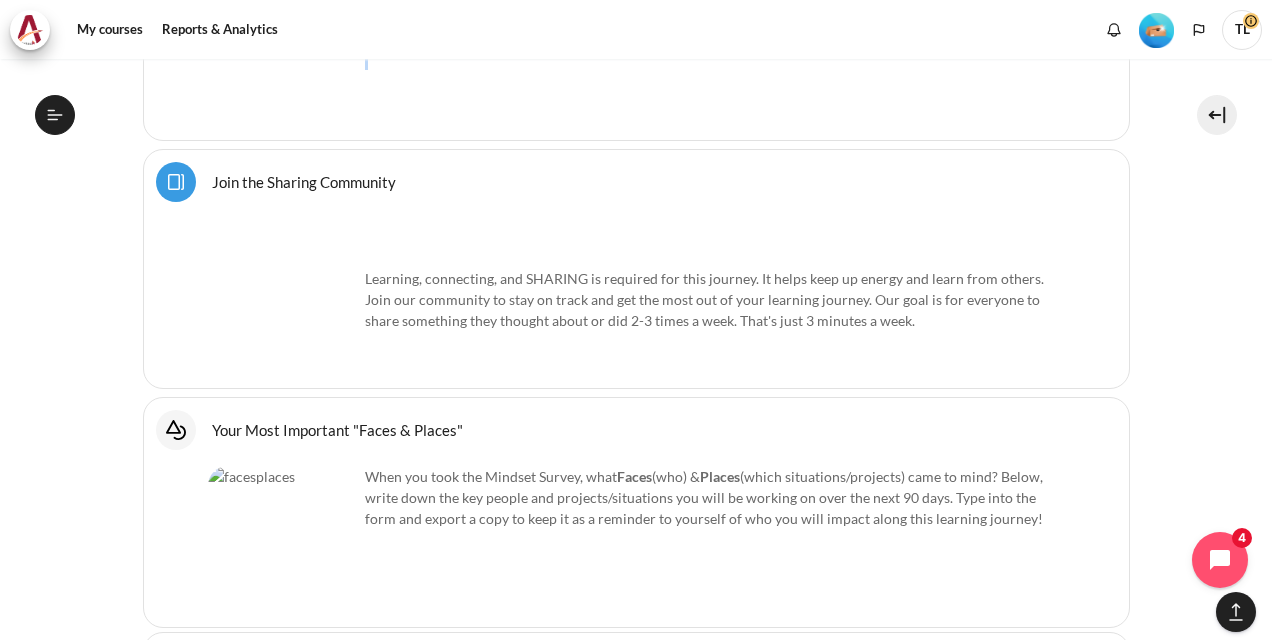 click on "My courses
OPO VN B2
Outward GoBeyond - Vietnam Market Batch 2 (Jul 2025)
Leave a rating
Topic outline
B" at bounding box center [636, 349] 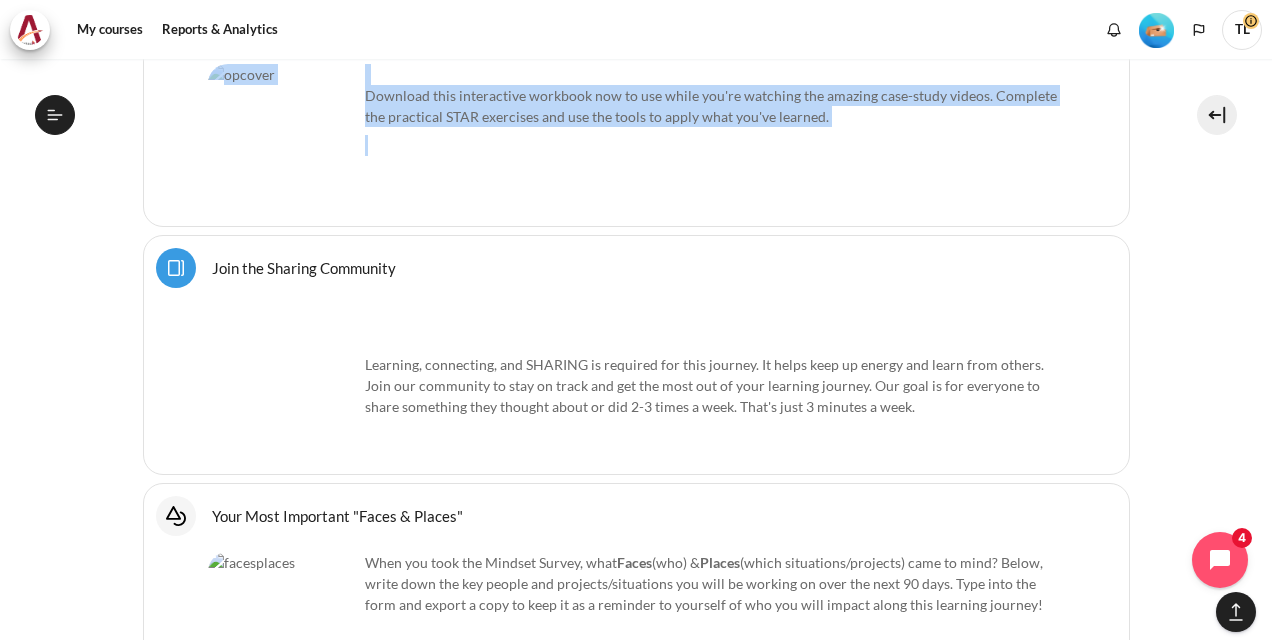 click on "My courses
OPO VN B2
Outward GoBeyond - Vietnam Market Batch 2 (Jul 2025)
Leave a rating
Topic outline
B" at bounding box center (636, 349) 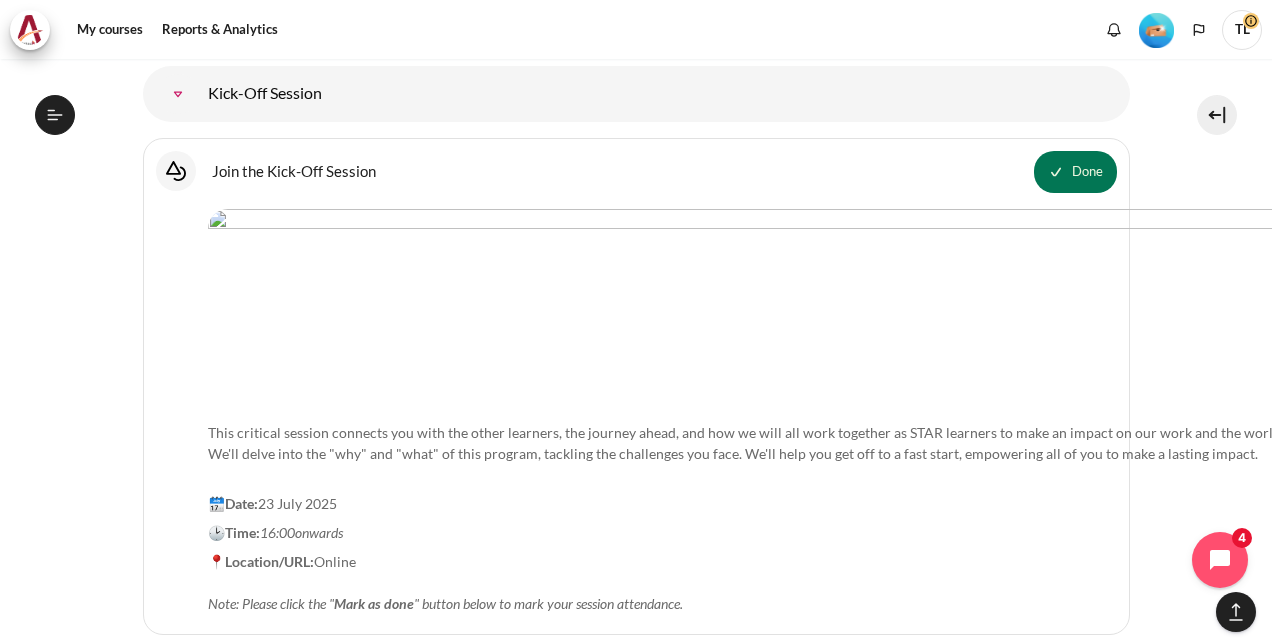 scroll, scrollTop: 2506, scrollLeft: 0, axis: vertical 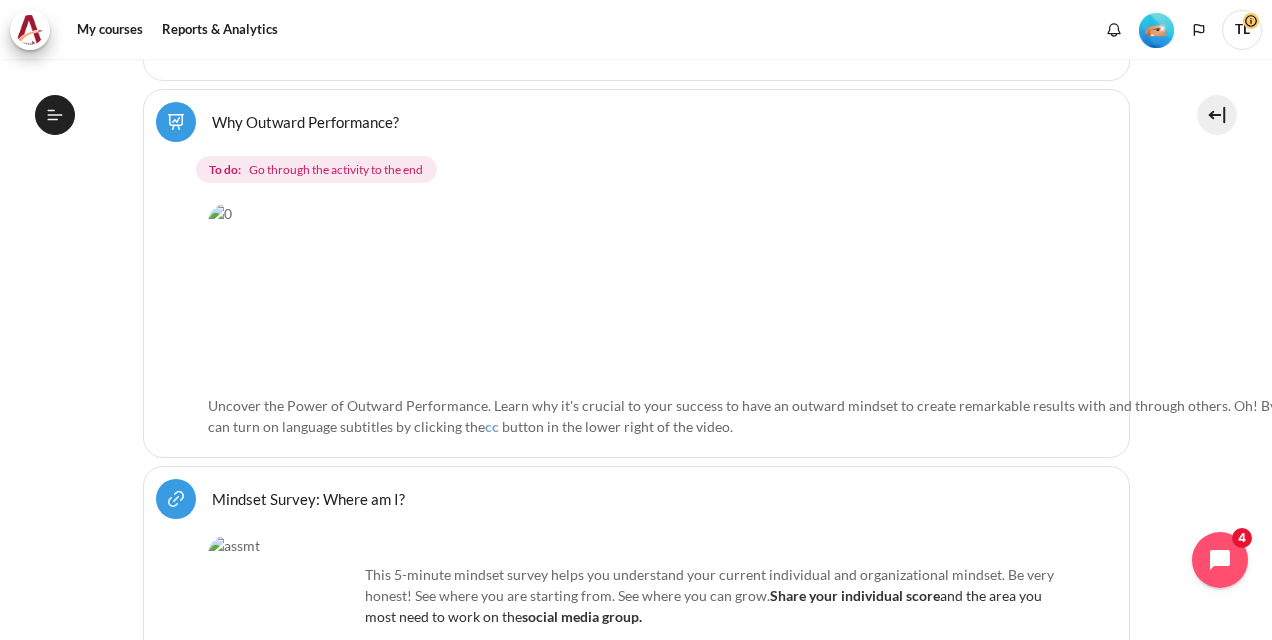 click at bounding box center (790, 294) 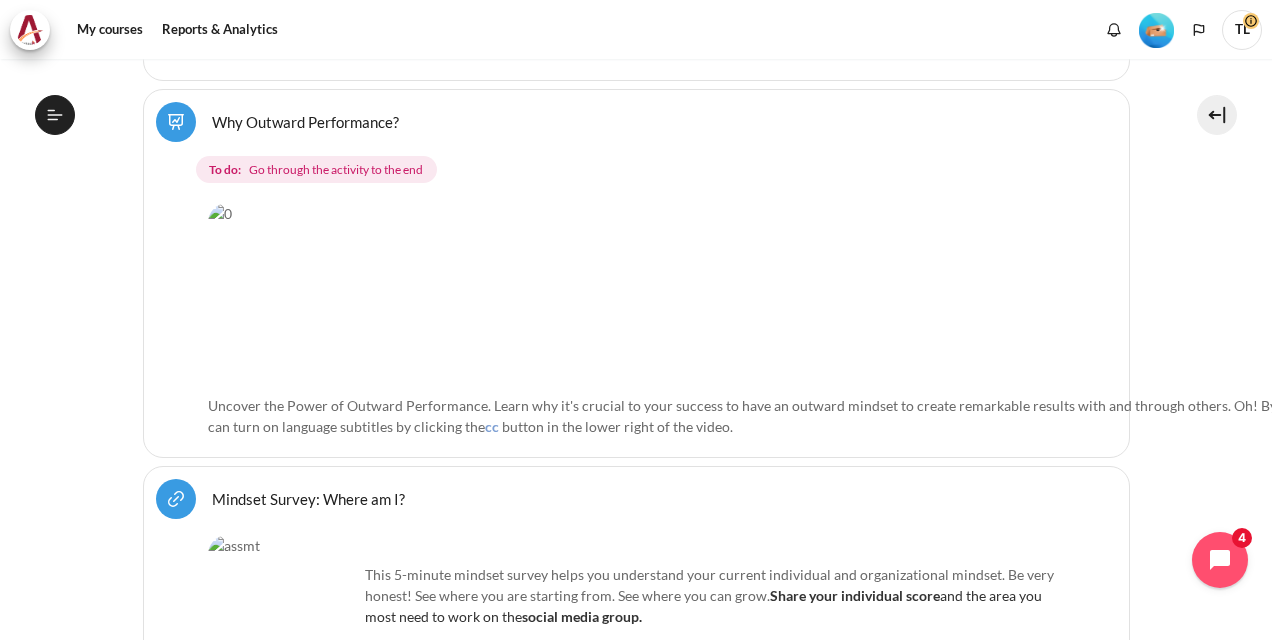 click on "Go through the activity to the end" at bounding box center (336, 170) 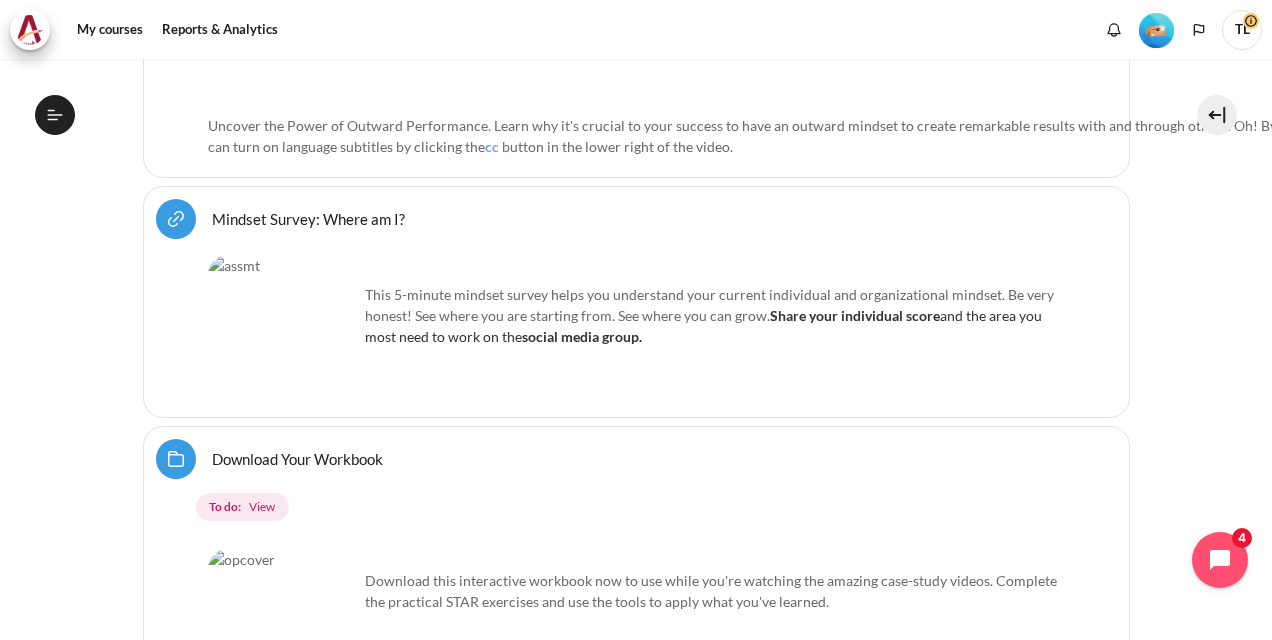 click on "View" at bounding box center (262, 507) 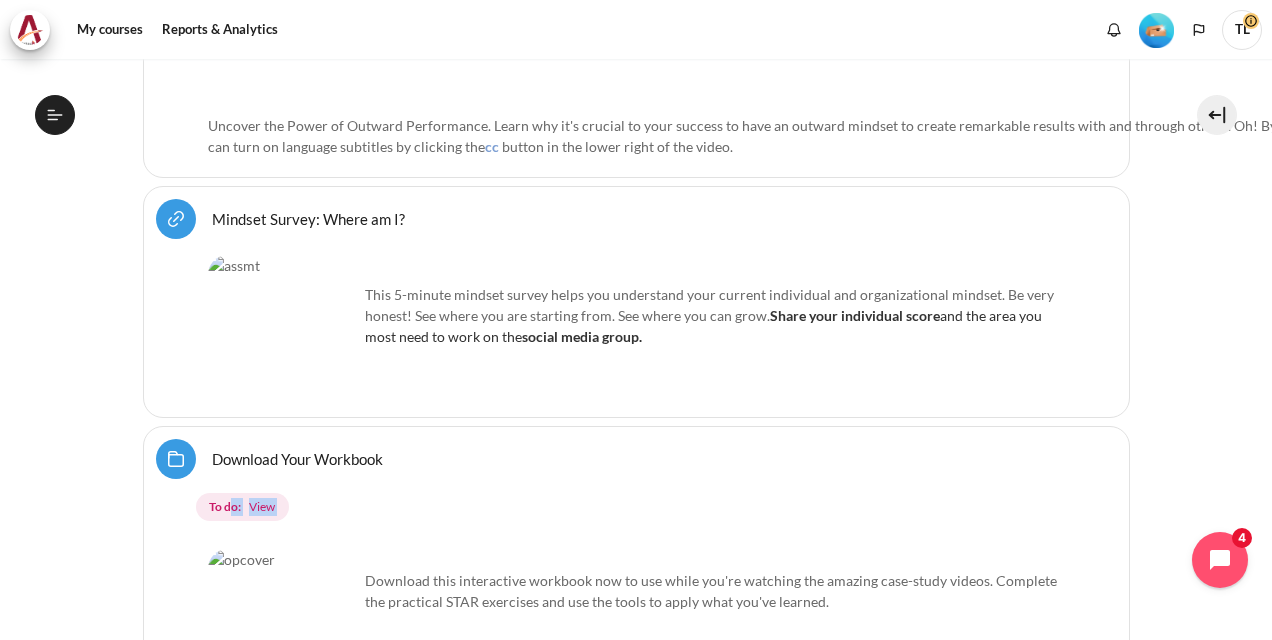 drag, startPoint x: 228, startPoint y: 456, endPoint x: 260, endPoint y: 578, distance: 126.12692 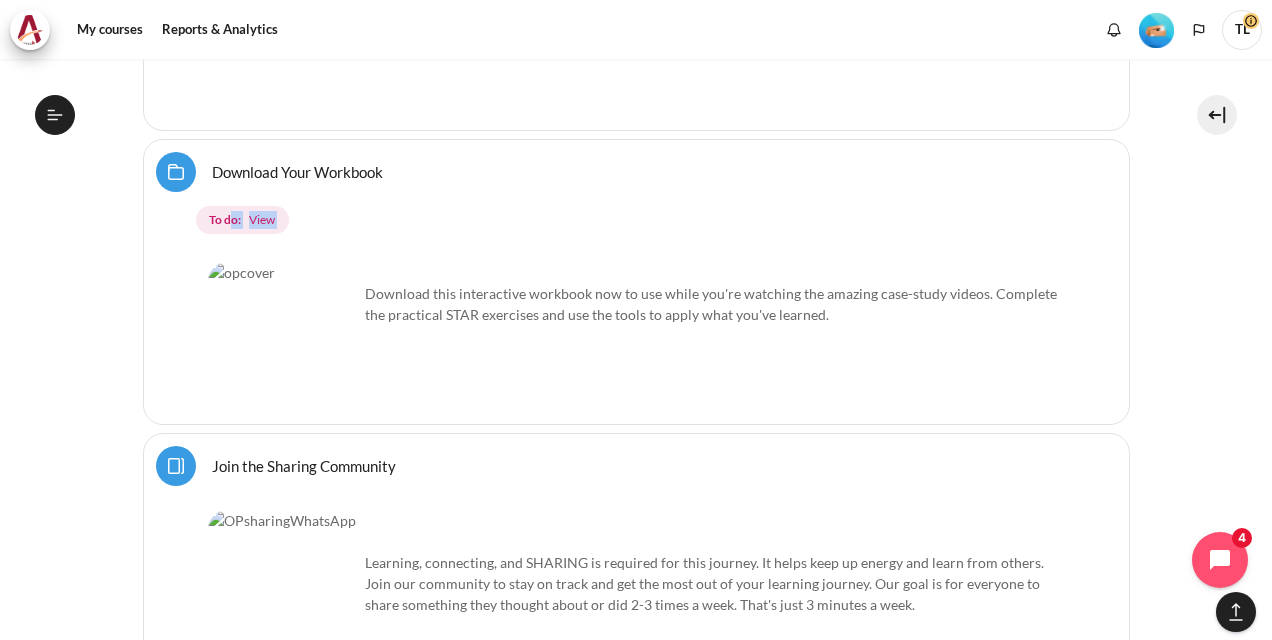 click on "Download Your Workbook   Folder" at bounding box center (297, 171) 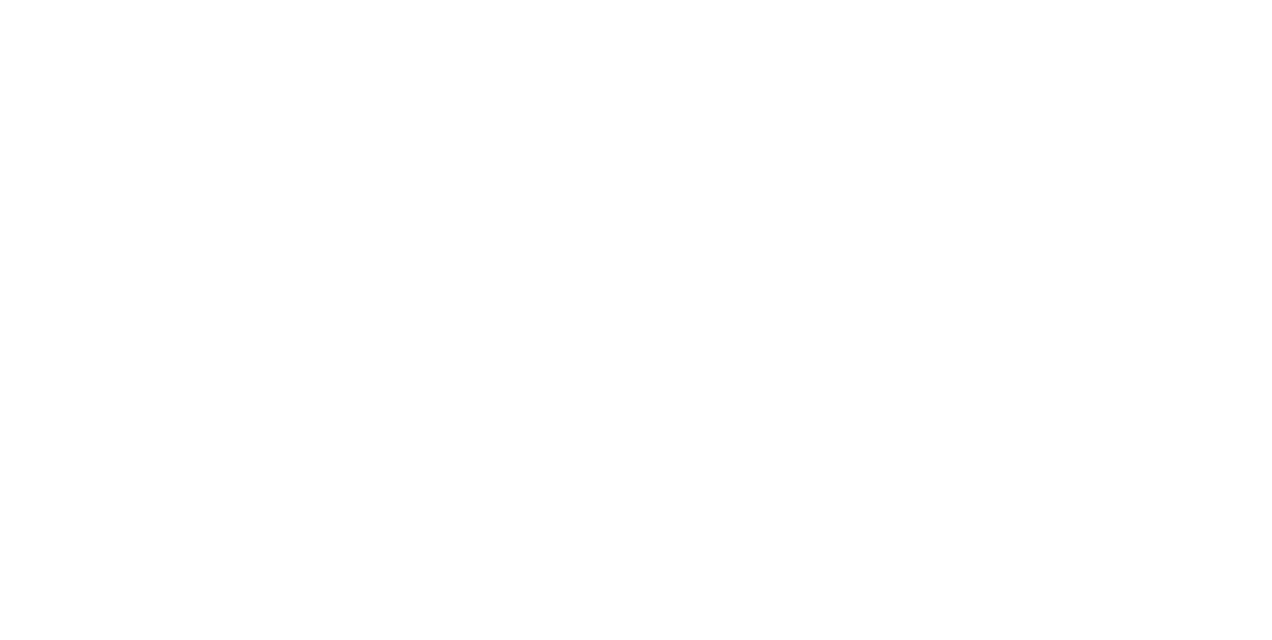 scroll, scrollTop: 0, scrollLeft: 0, axis: both 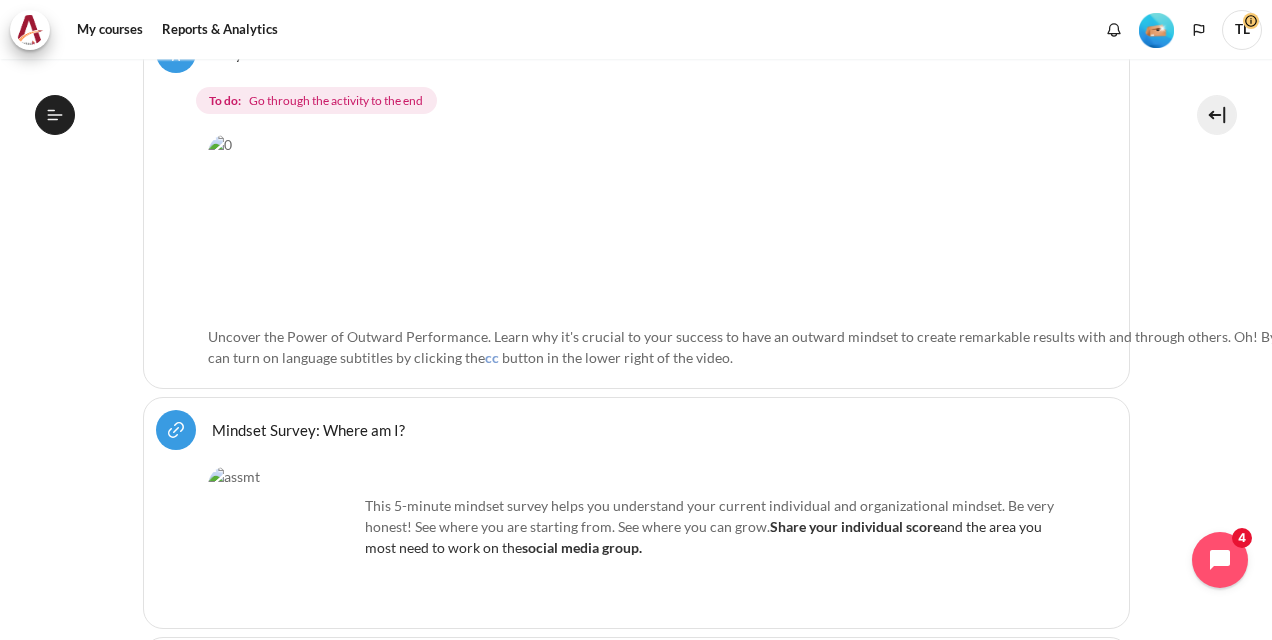 click on "Go through the activity to the end" at bounding box center (336, 101) 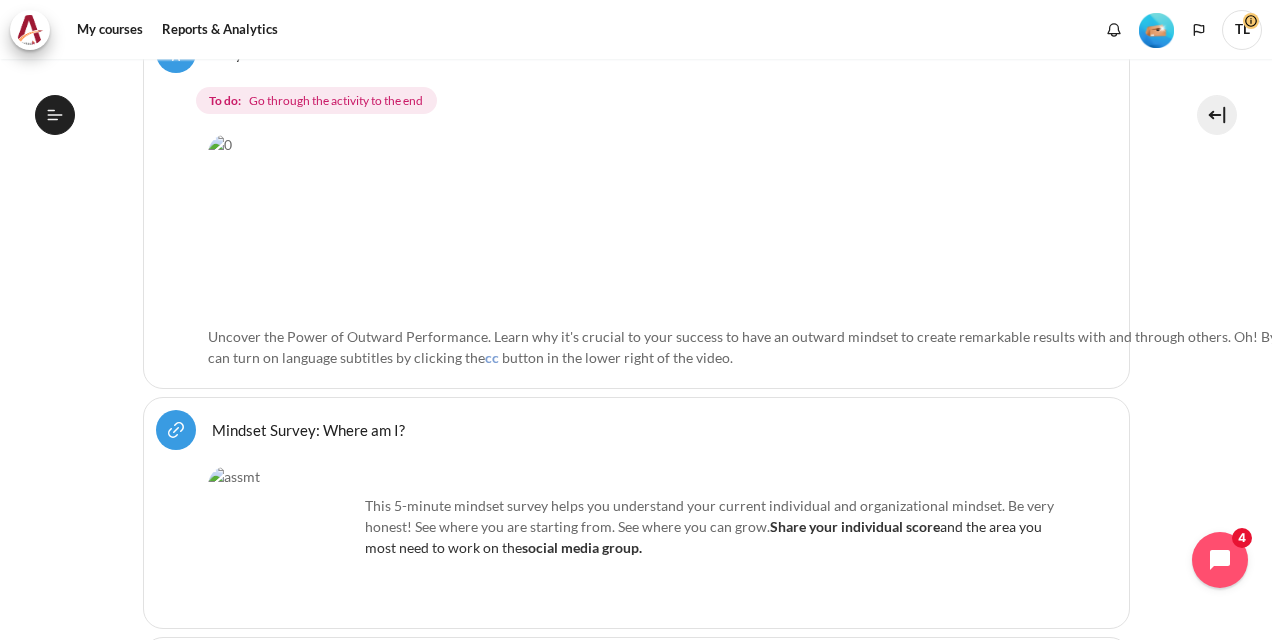 click on "To do:" at bounding box center (225, 101) 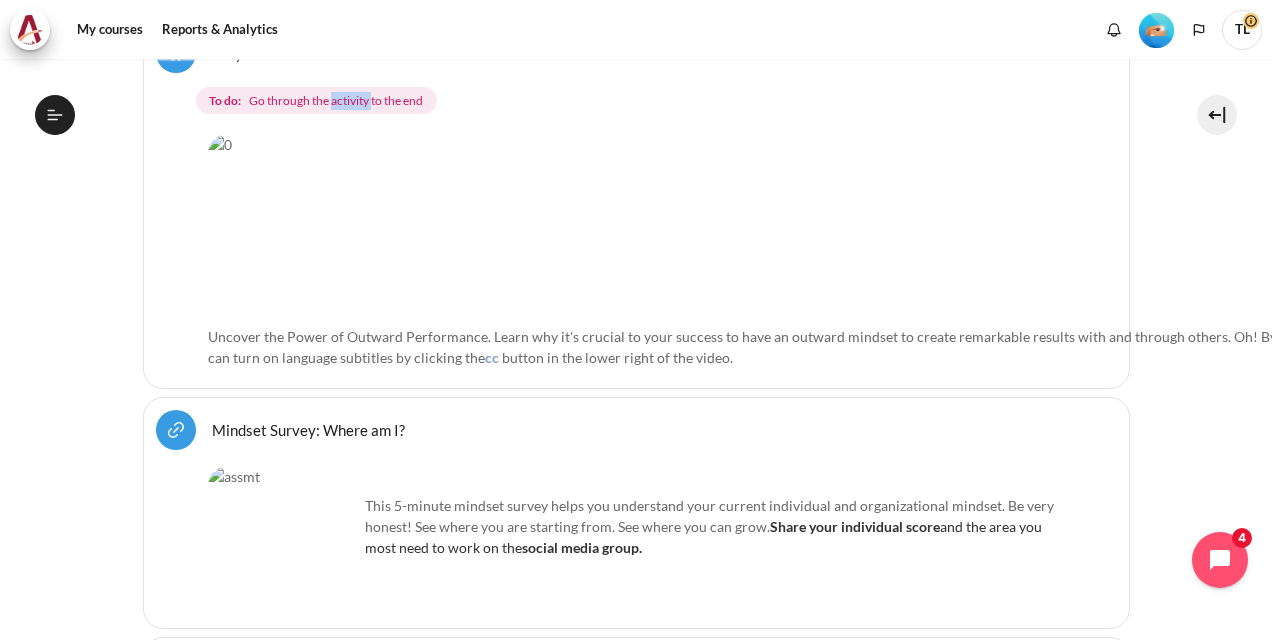 click on "Go through the activity to the end" at bounding box center (336, 101) 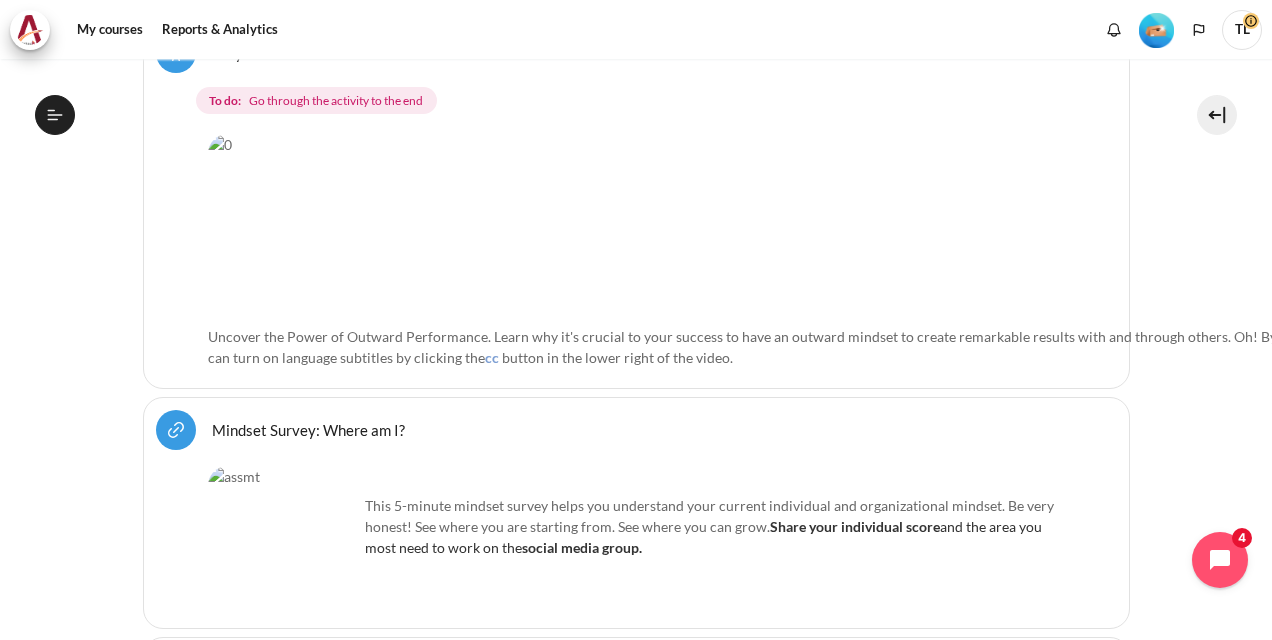 drag, startPoint x: 341, startPoint y: 100, endPoint x: 539, endPoint y: 68, distance: 200.56918 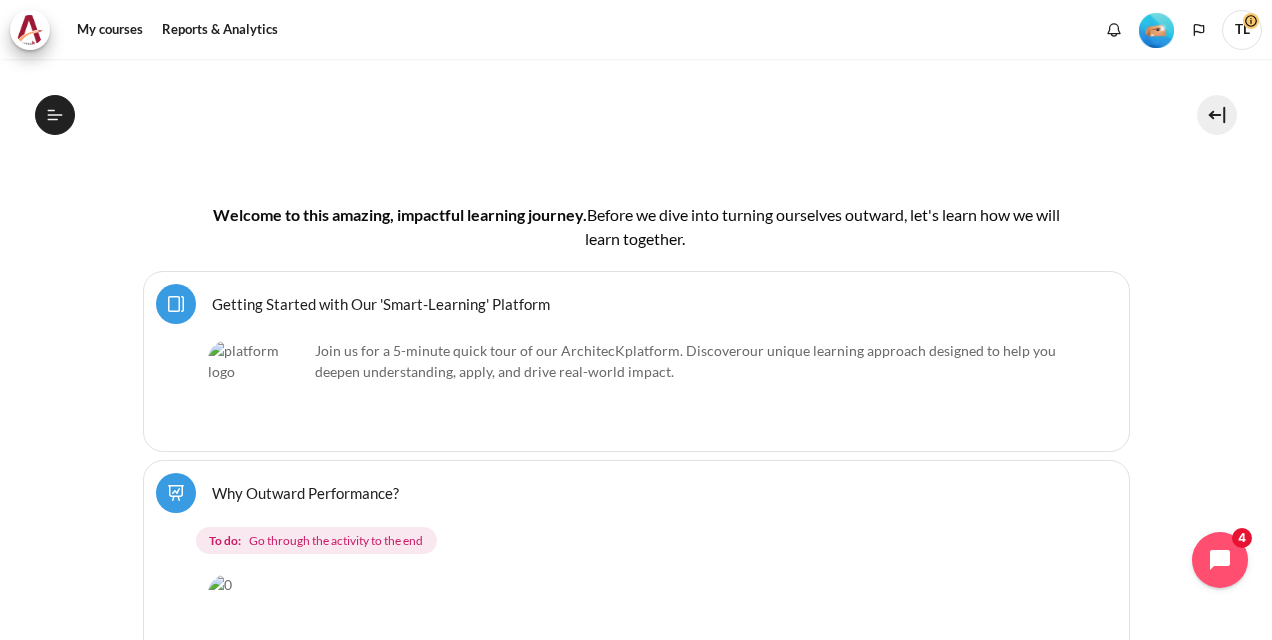 scroll, scrollTop: 376, scrollLeft: 0, axis: vertical 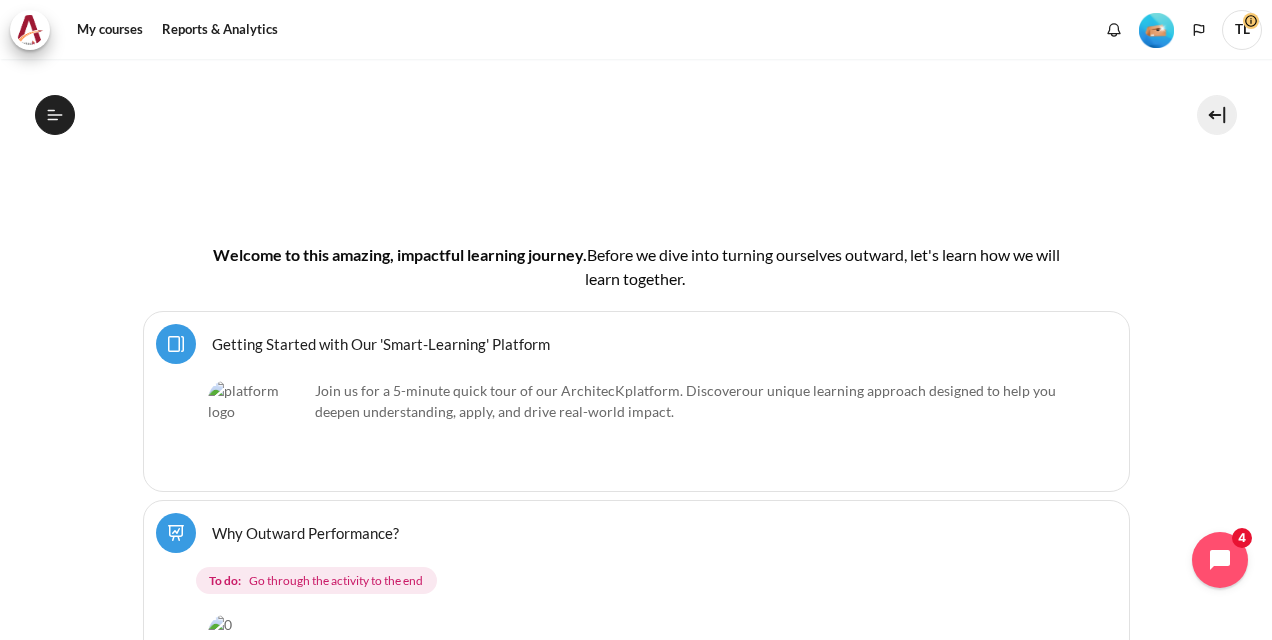 click on "Why Outward Performance?   Lesson" at bounding box center [305, 532] 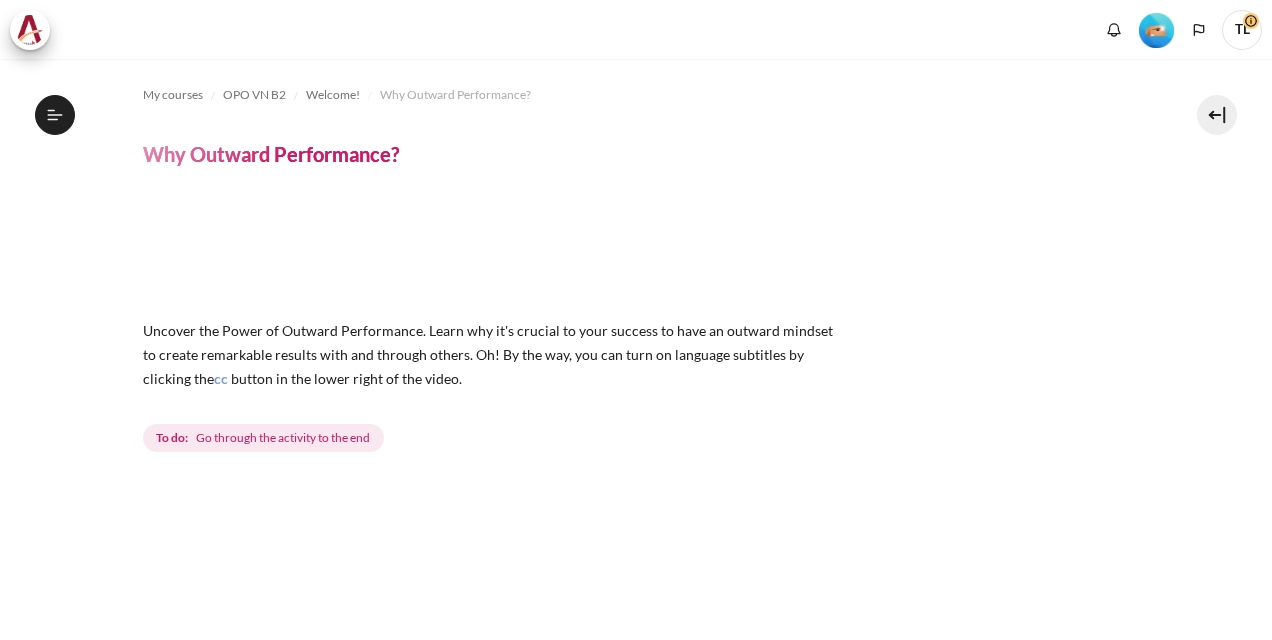 scroll, scrollTop: 0, scrollLeft: 0, axis: both 